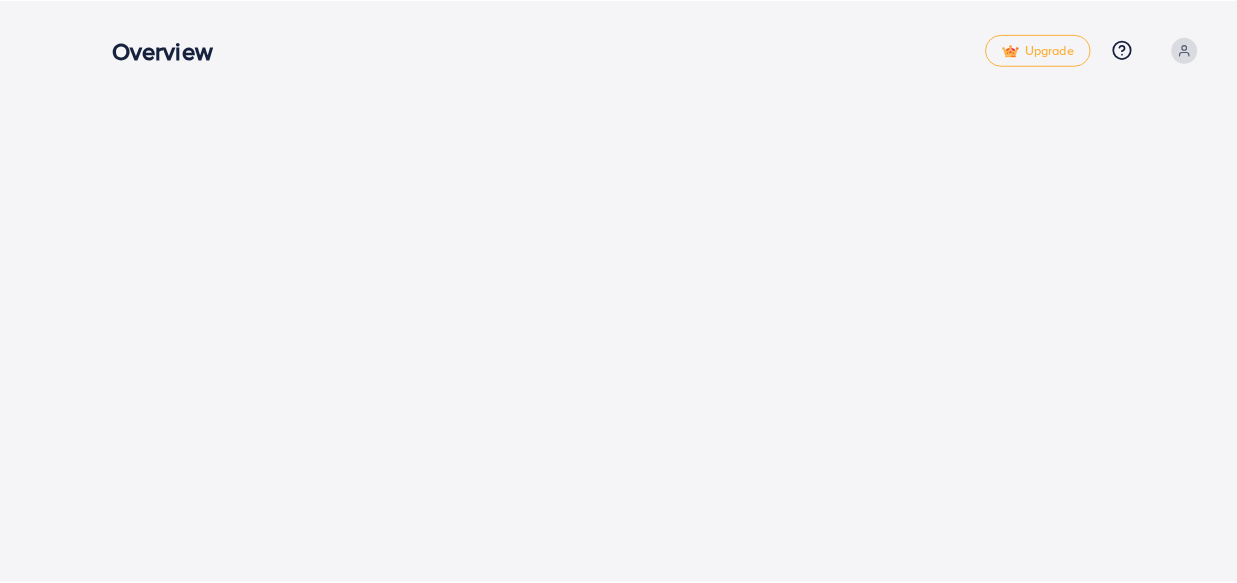 scroll, scrollTop: 0, scrollLeft: 0, axis: both 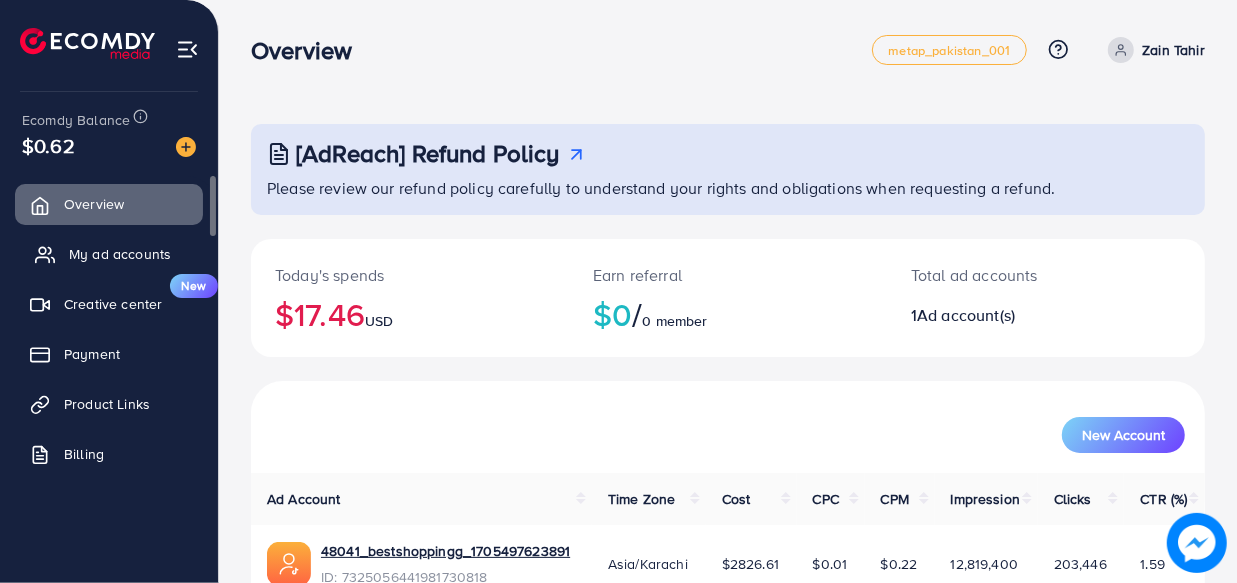 click on "My ad accounts" at bounding box center (120, 254) 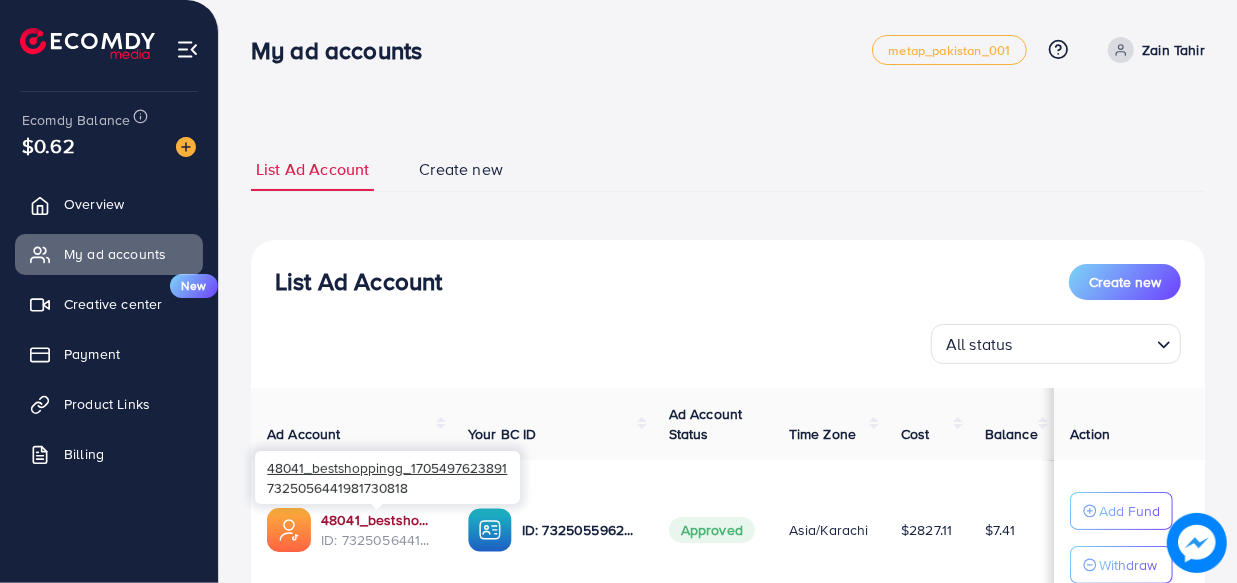 click on "48041_bestshoppingg_1705497623891" at bounding box center (378, 520) 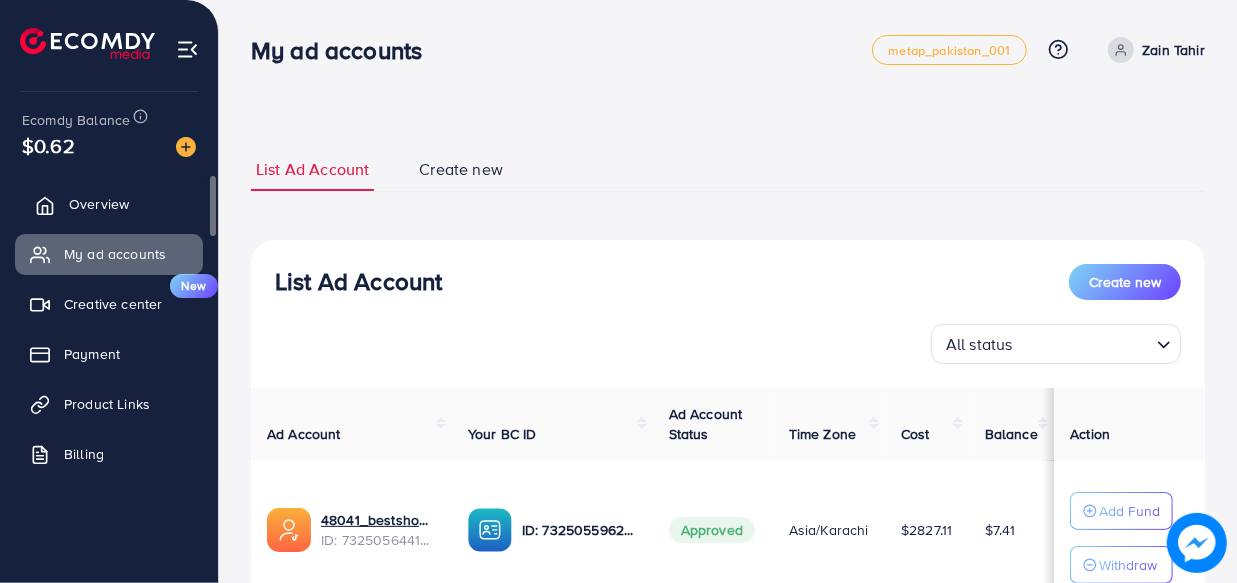 click on "Overview" at bounding box center (99, 204) 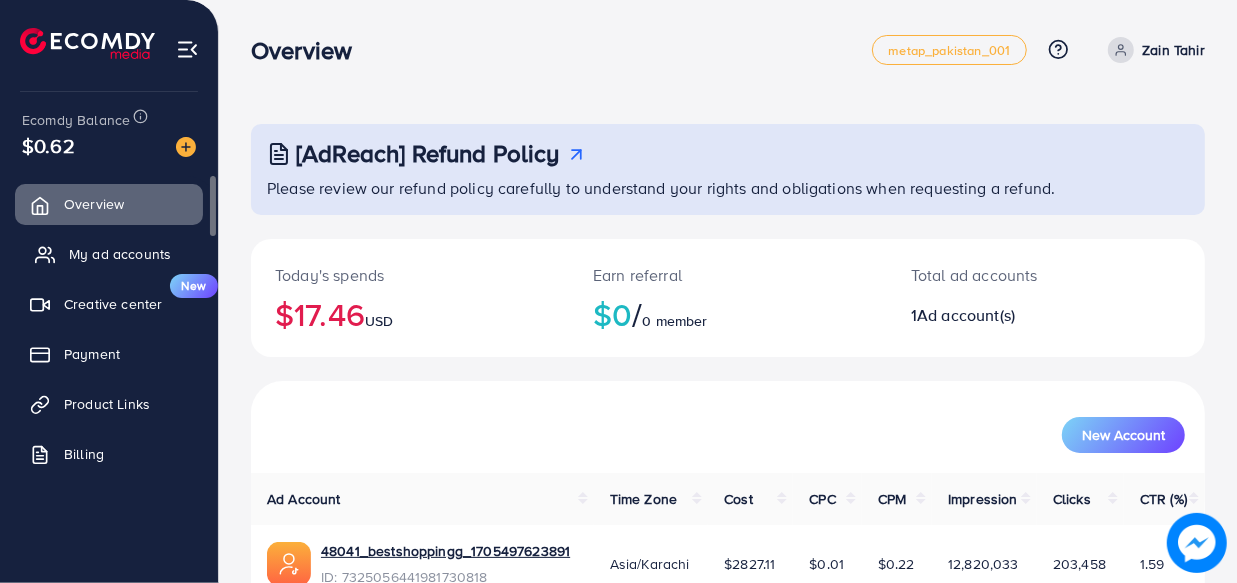 click on "My ad accounts" at bounding box center [120, 254] 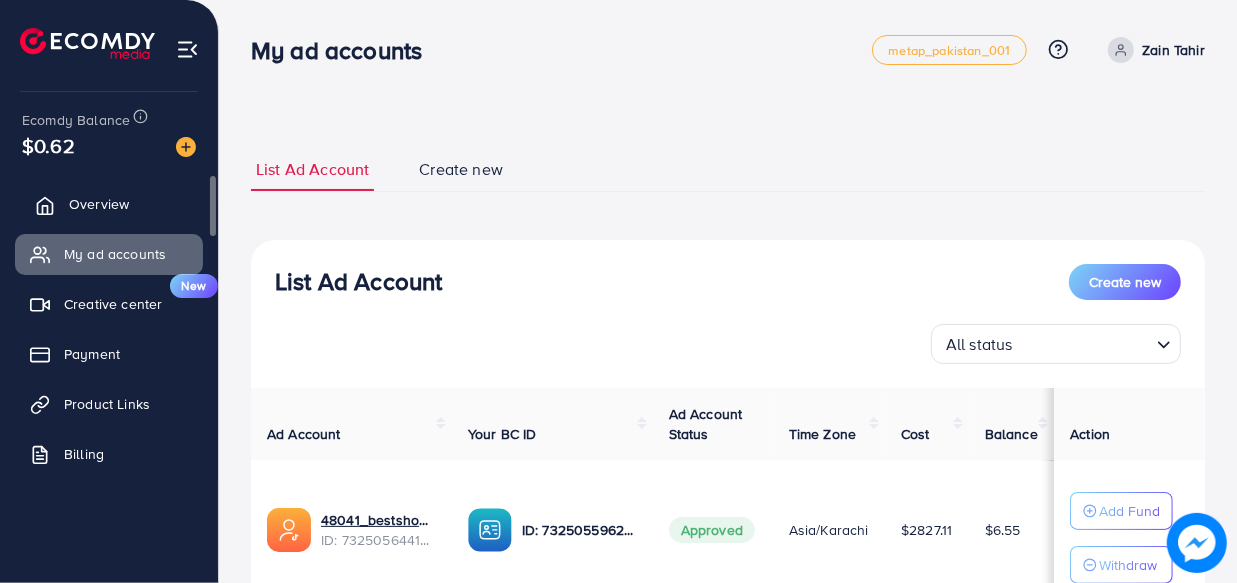 click on "Overview" at bounding box center (109, 204) 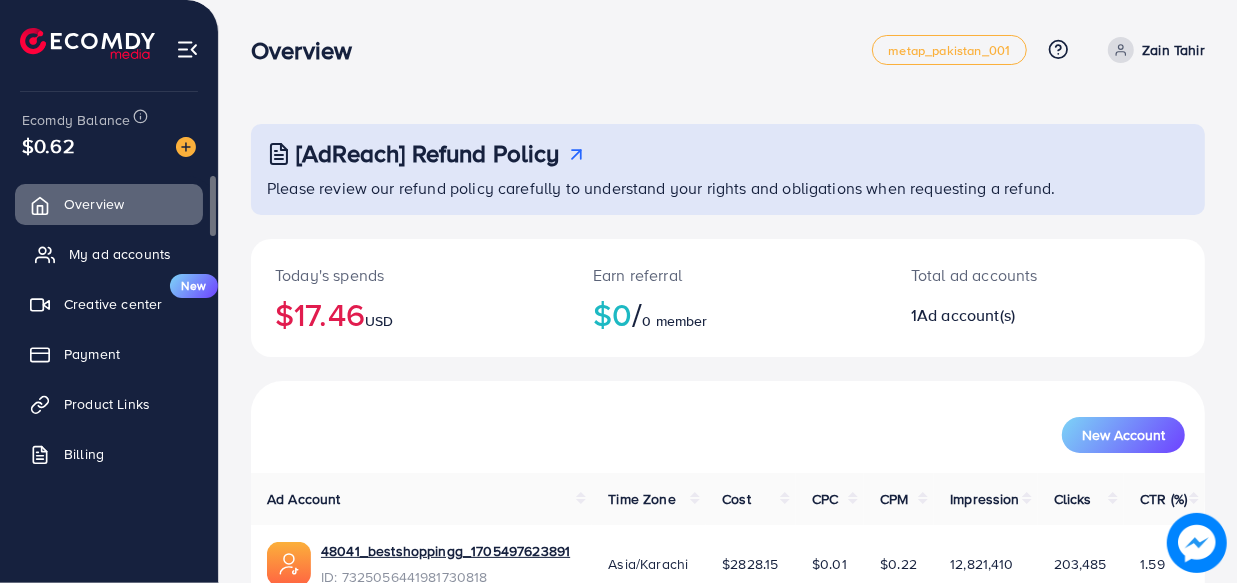 click on "My ad accounts" at bounding box center (120, 254) 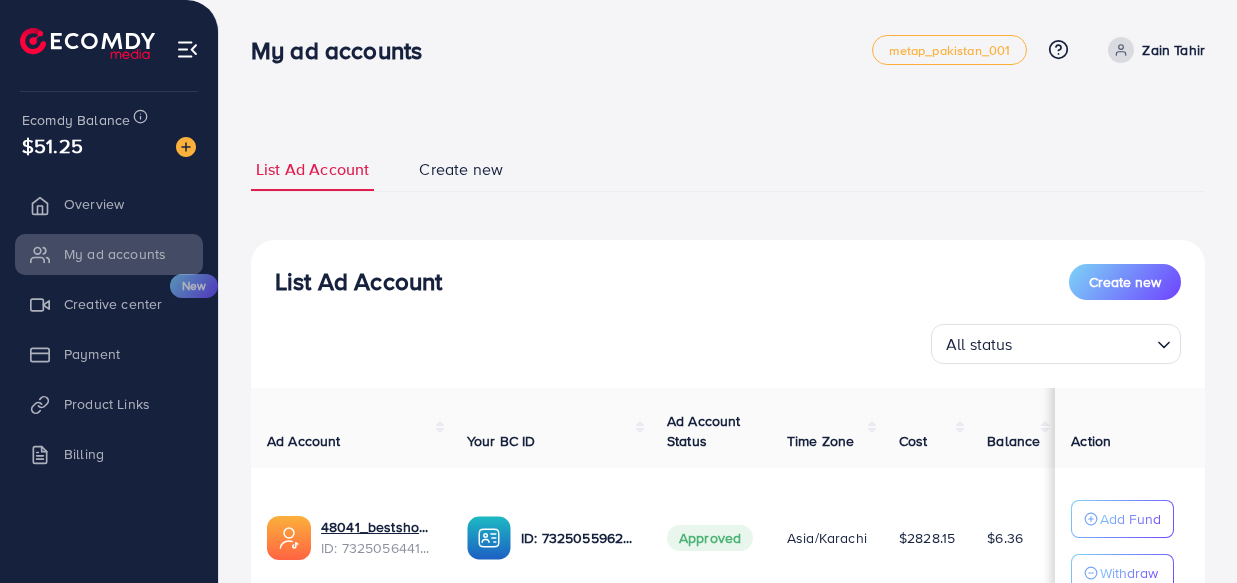 scroll, scrollTop: 0, scrollLeft: 0, axis: both 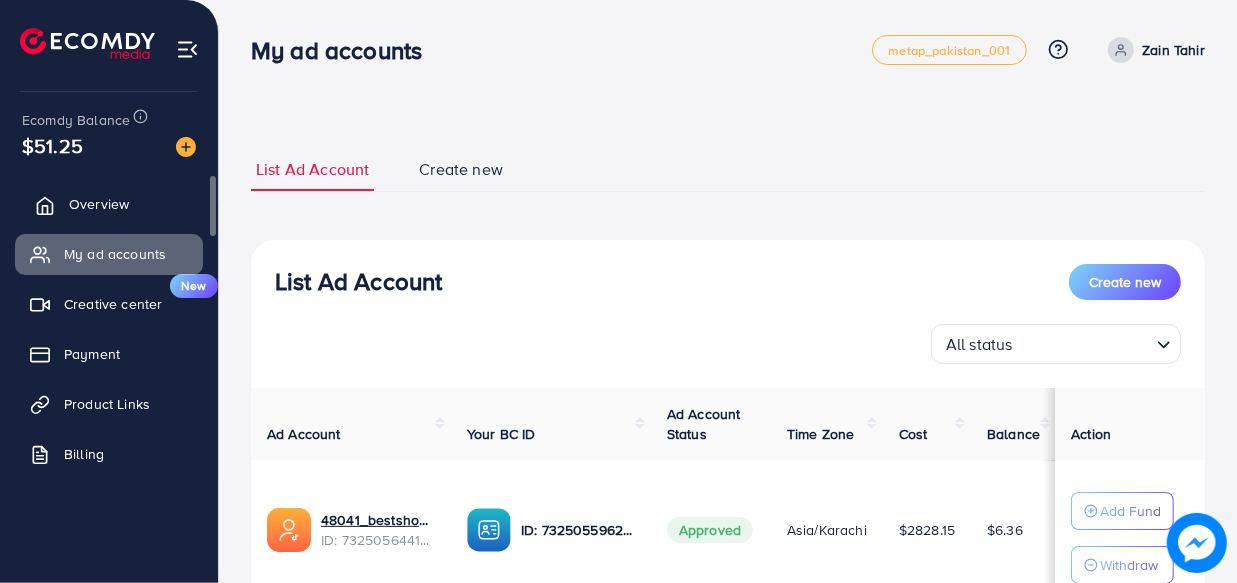 click on "Overview" at bounding box center (99, 204) 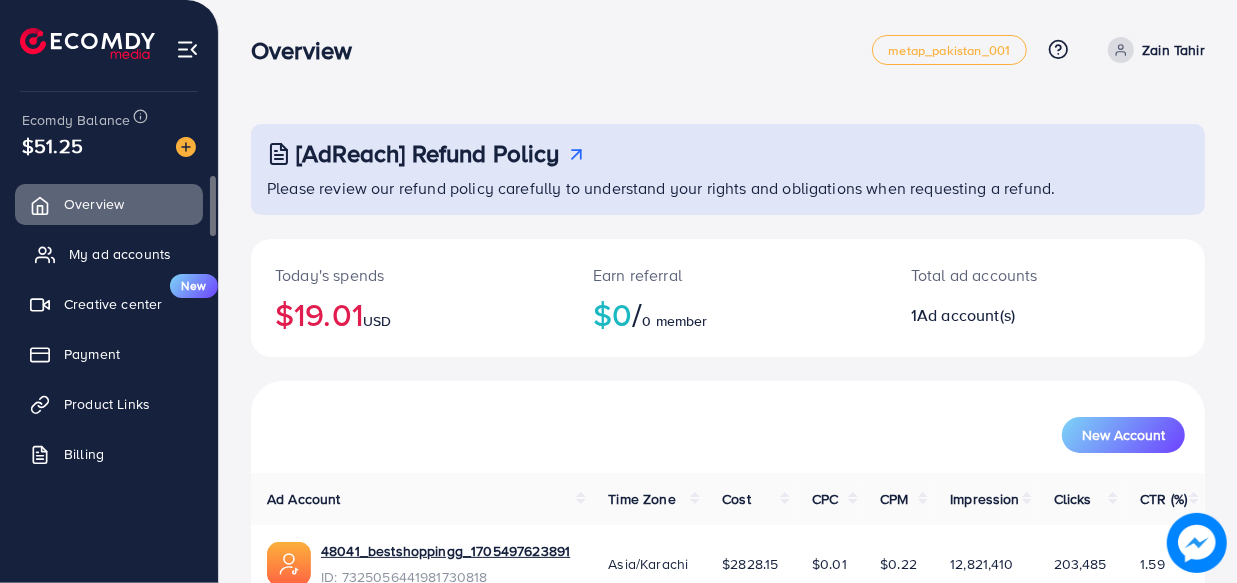 click on "My ad accounts" at bounding box center (120, 254) 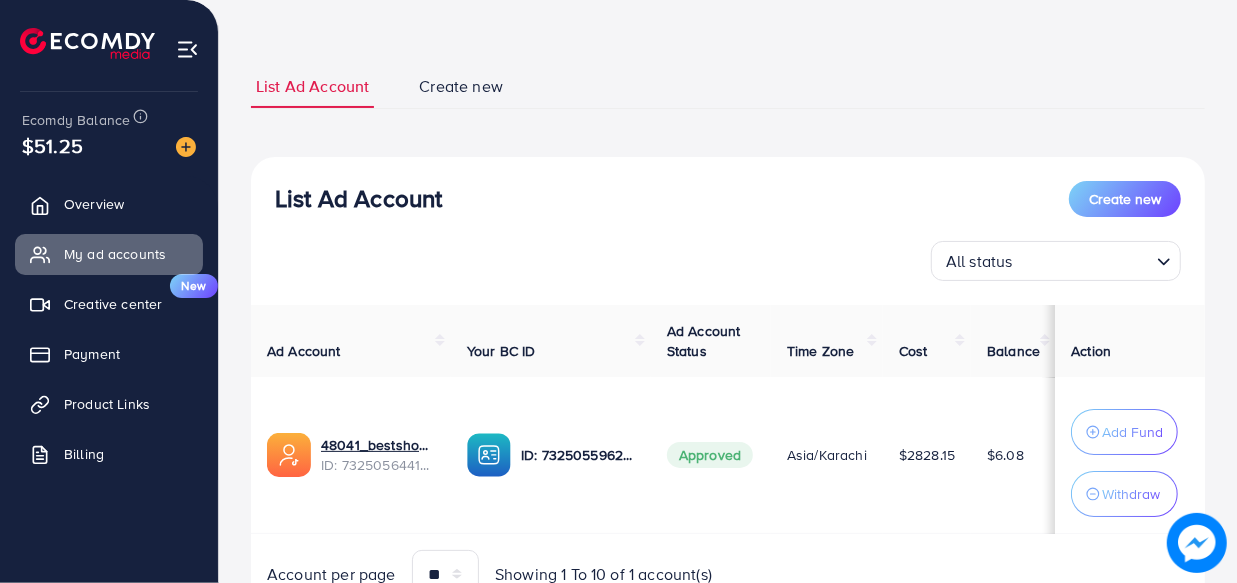 scroll, scrollTop: 117, scrollLeft: 0, axis: vertical 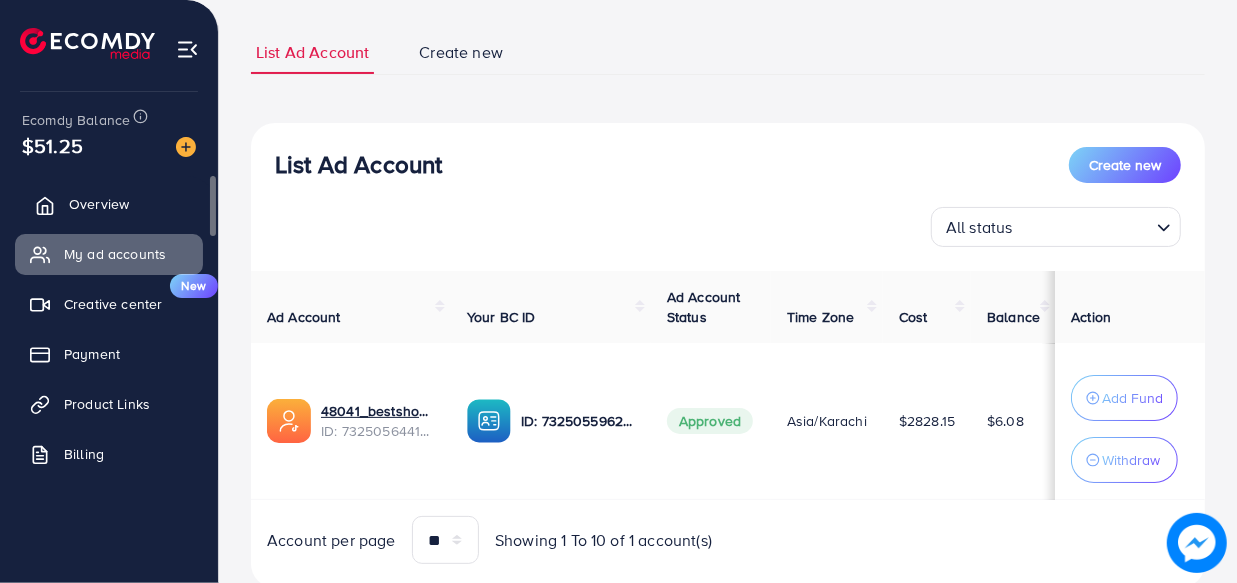 click on "Overview" at bounding box center (99, 204) 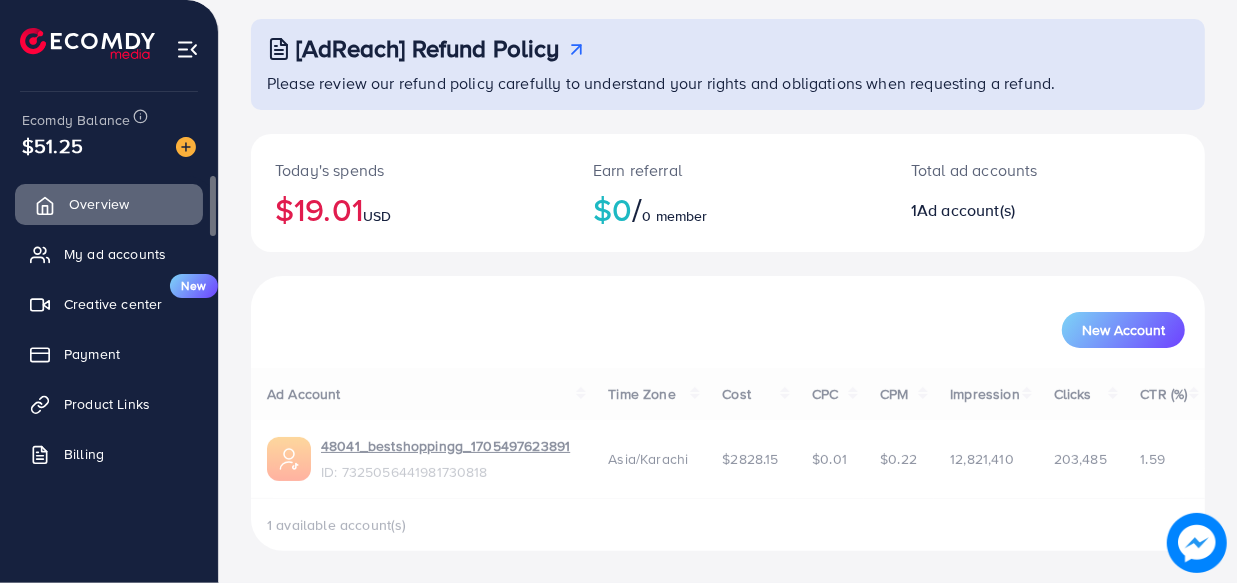 scroll, scrollTop: 0, scrollLeft: 0, axis: both 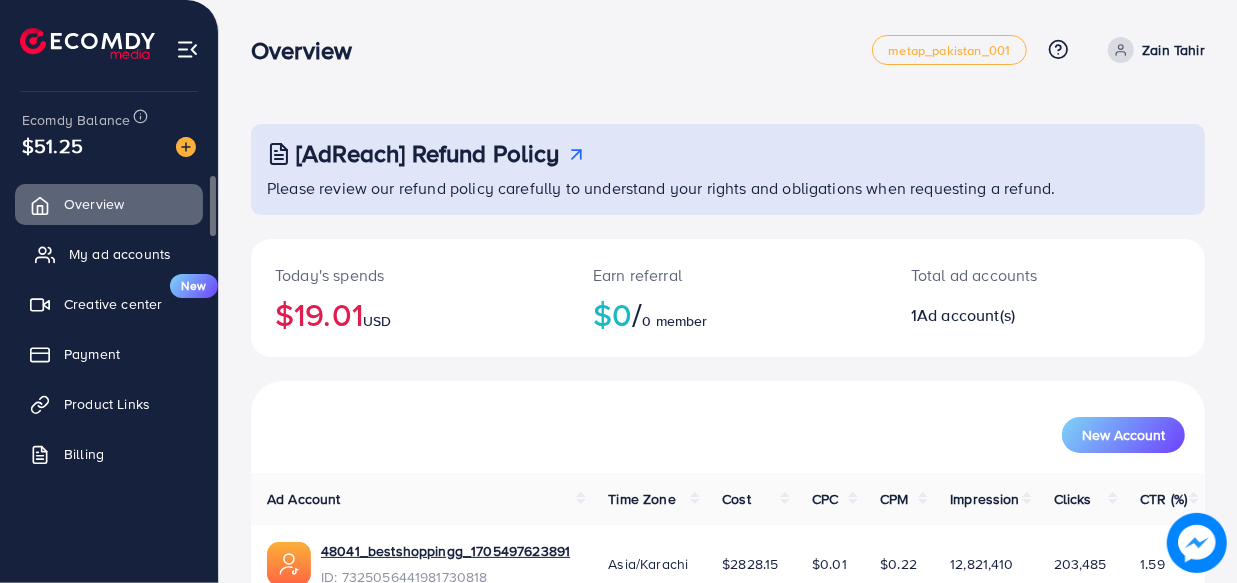click on "My ad accounts" at bounding box center (120, 254) 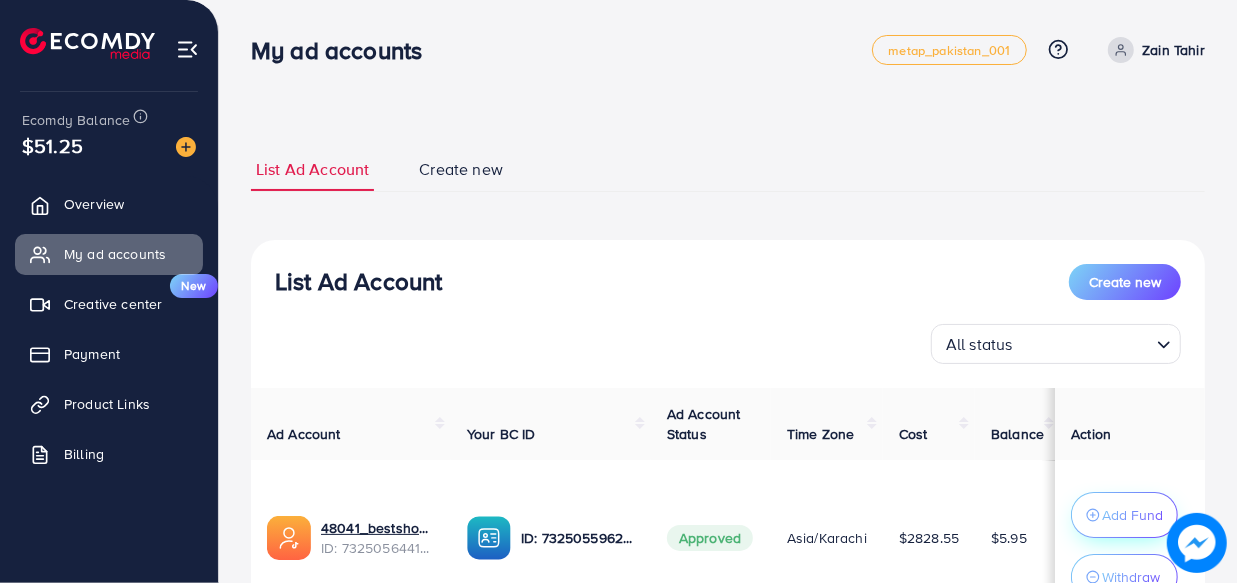 click on "Add Fund" at bounding box center [1132, 515] 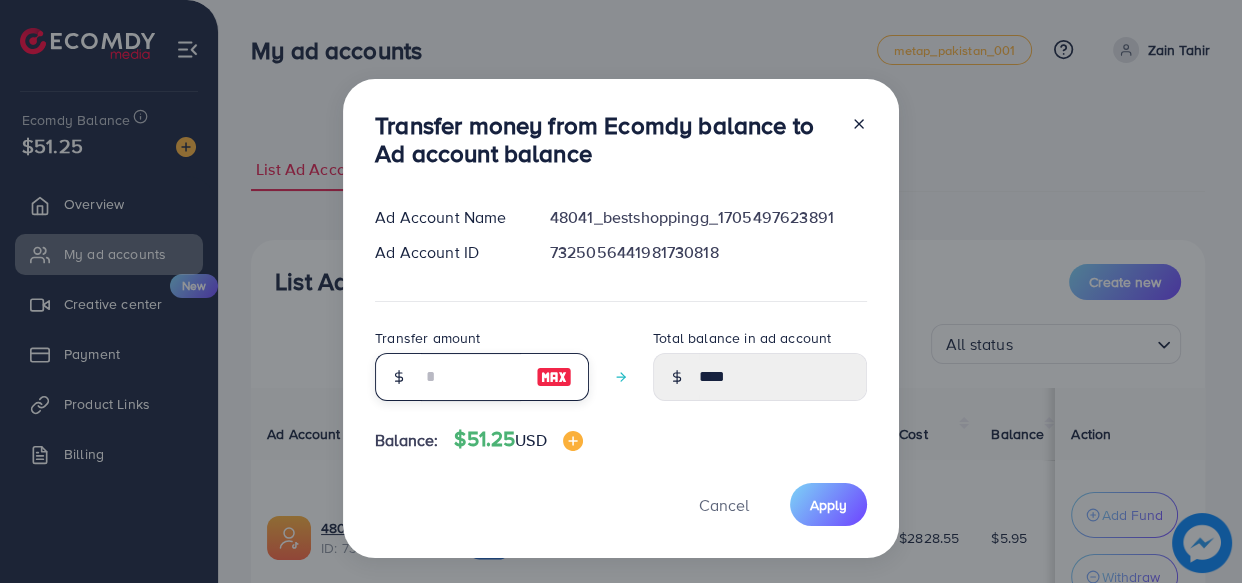click at bounding box center [471, 377] 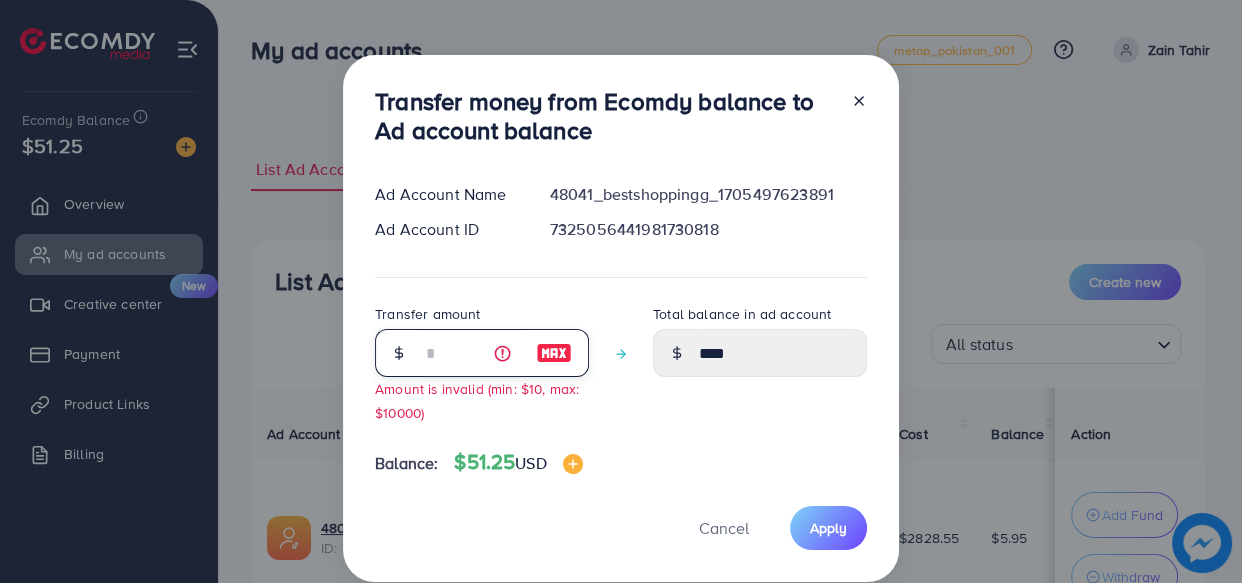 type on "*****" 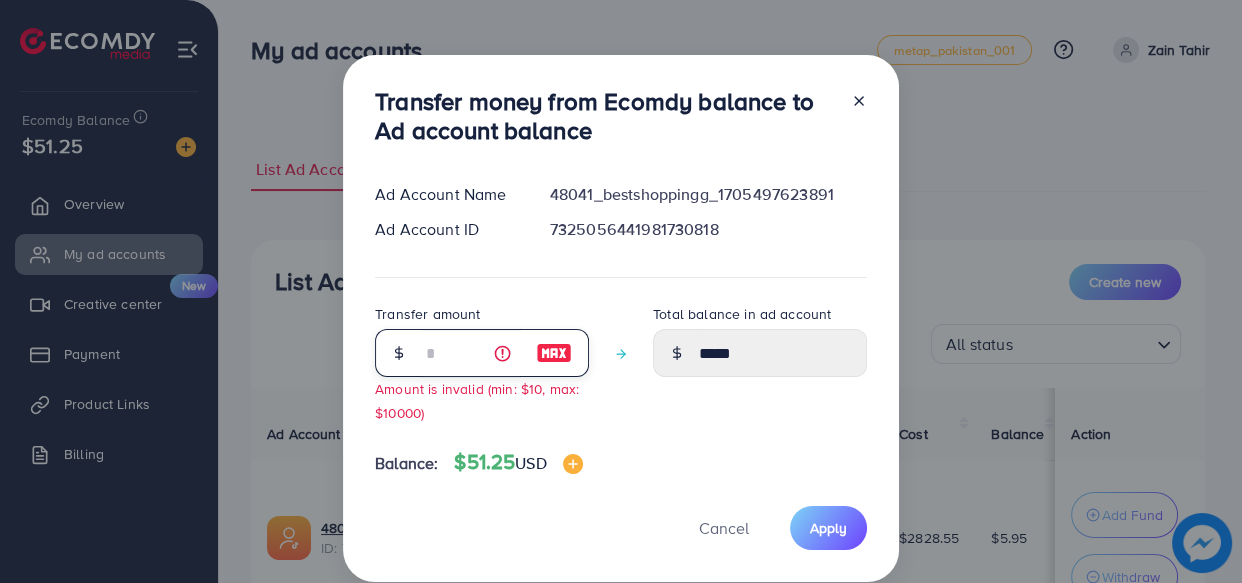type on "**" 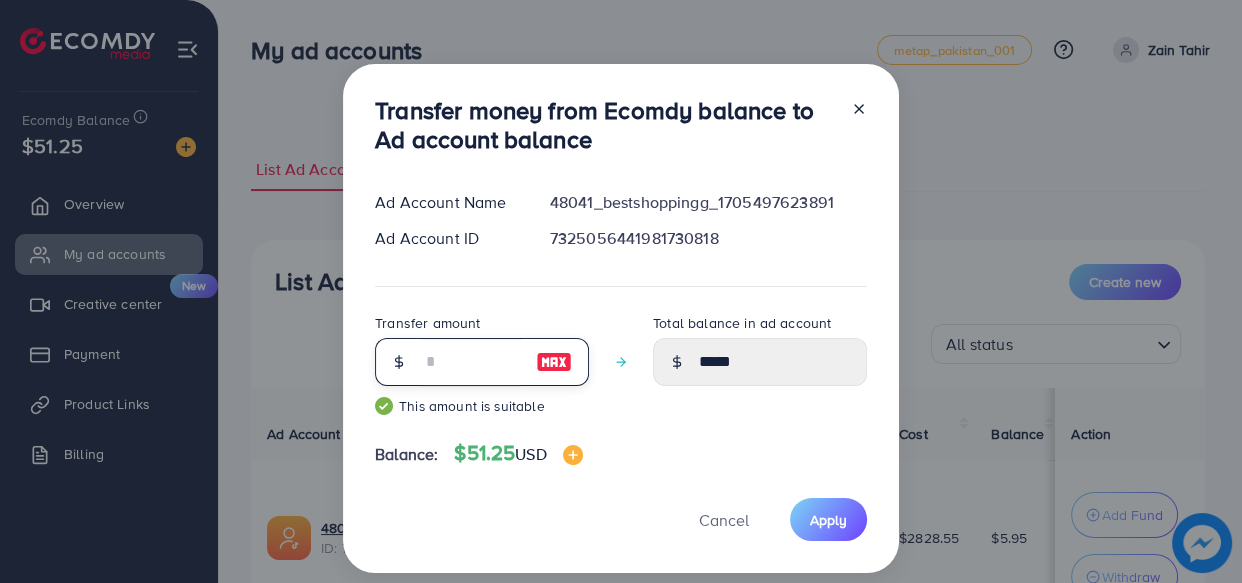 type on "*****" 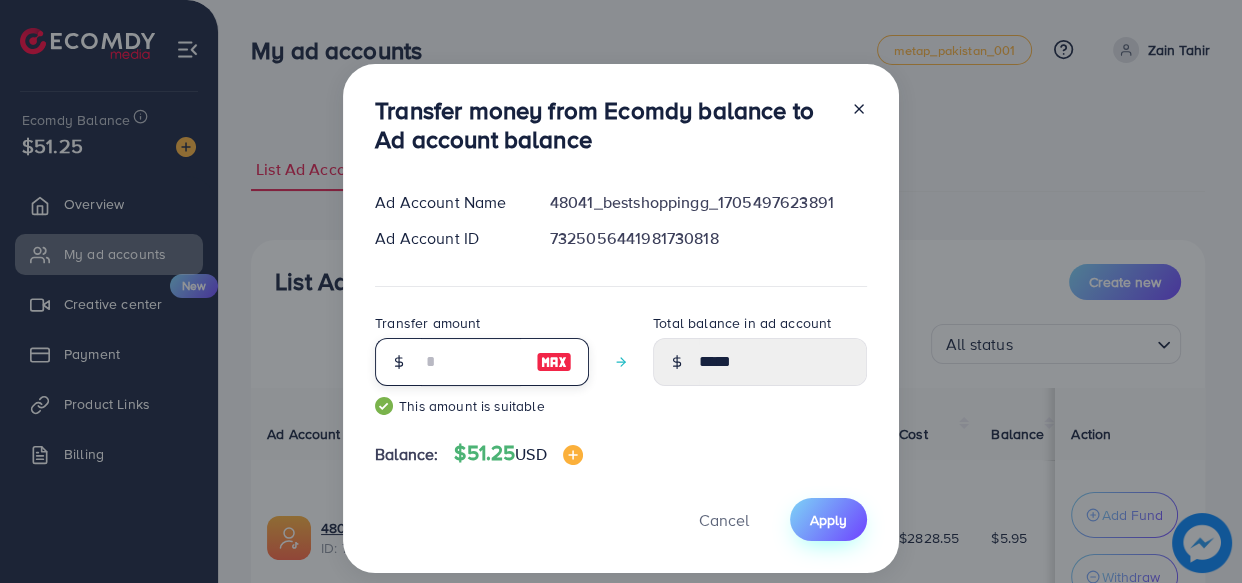 type on "**" 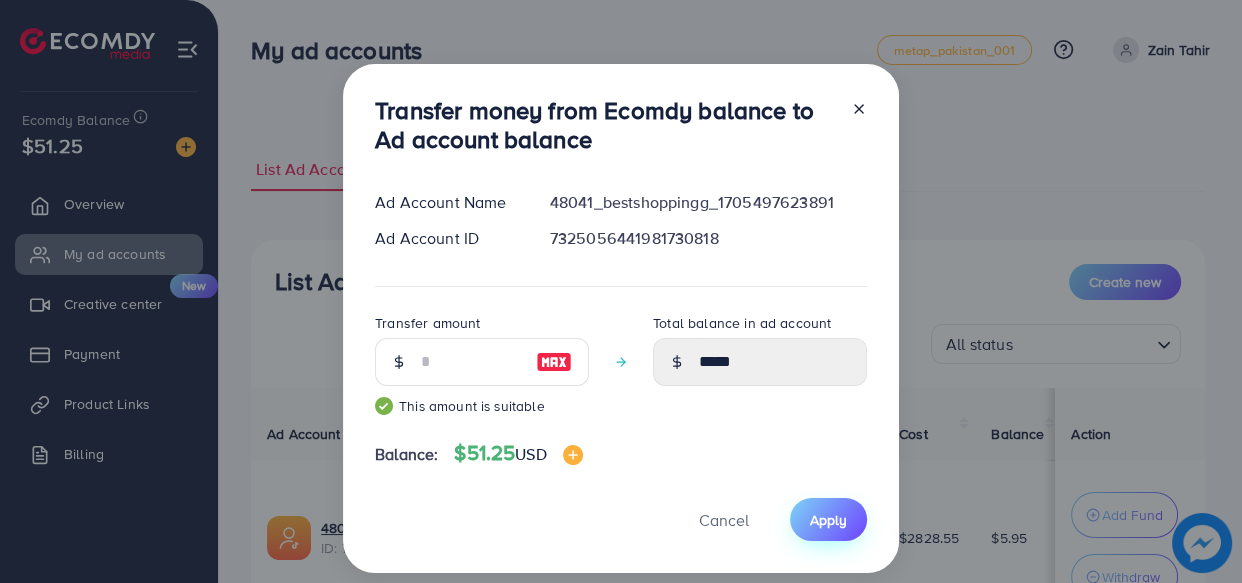 click on "Apply" at bounding box center [828, 520] 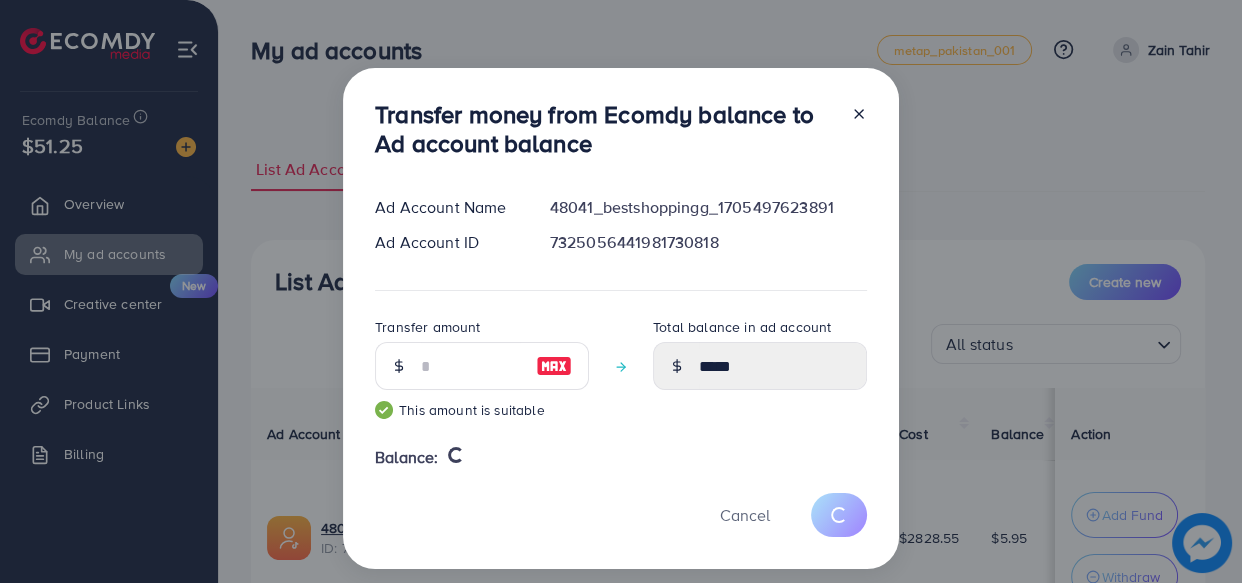 type 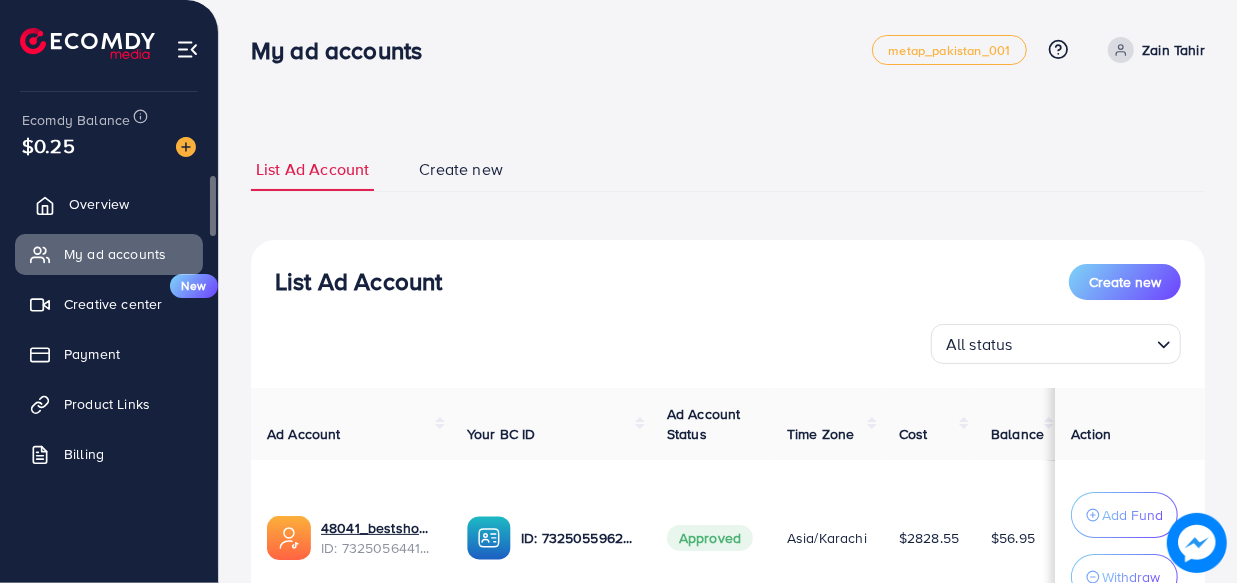 click on "Overview" at bounding box center (99, 204) 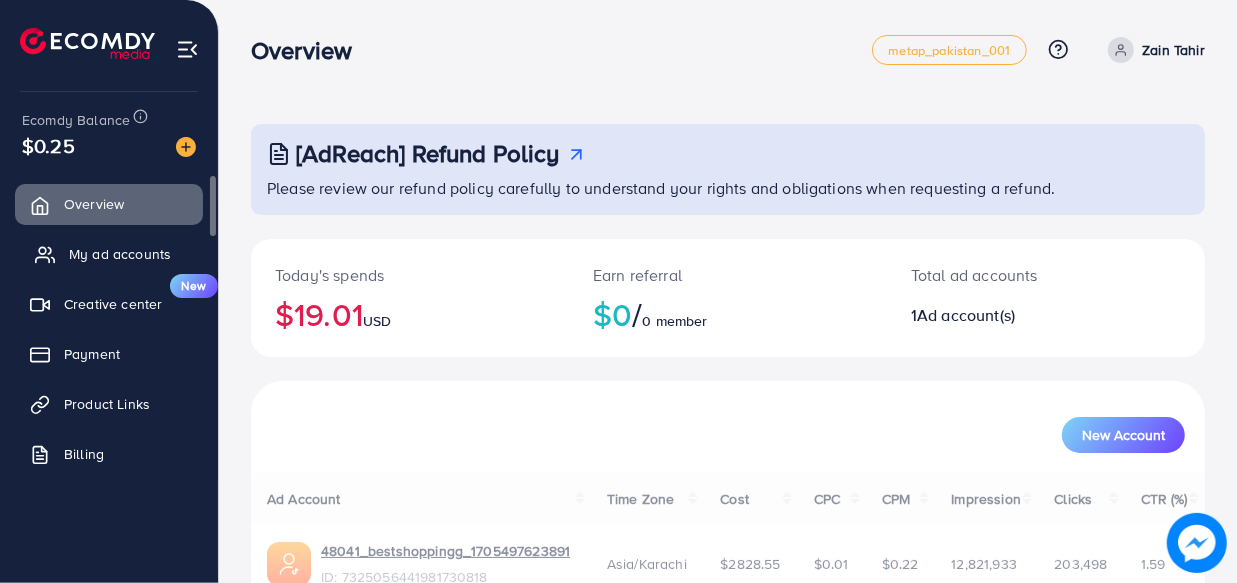 click on "My ad accounts" at bounding box center [109, 254] 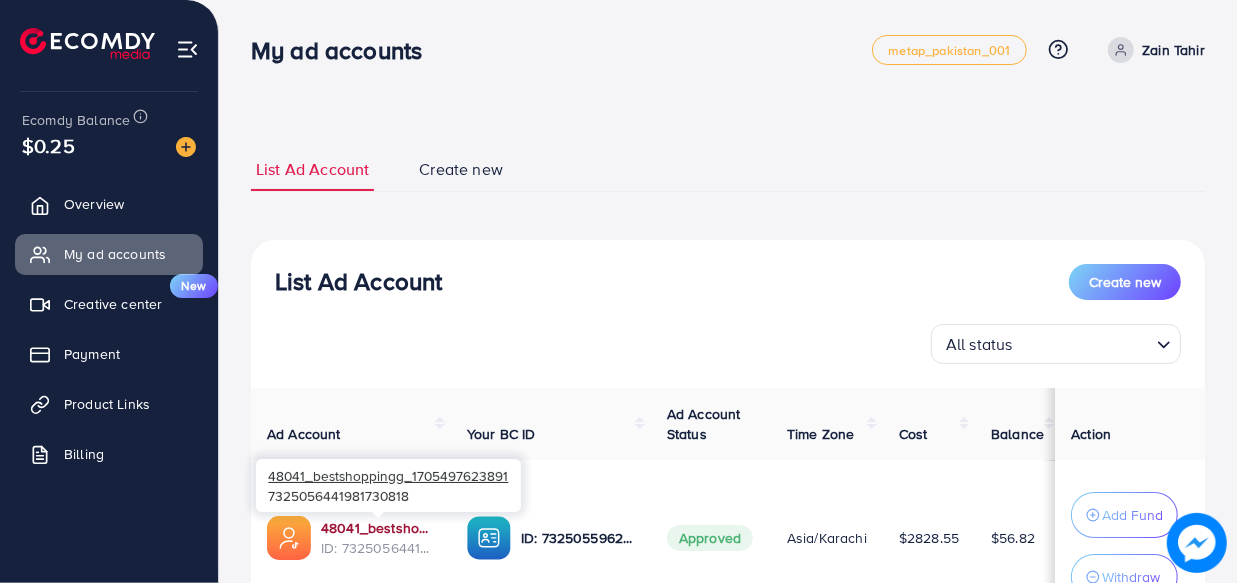 click on "48041_bestshoppingg_1705497623891" at bounding box center (378, 528) 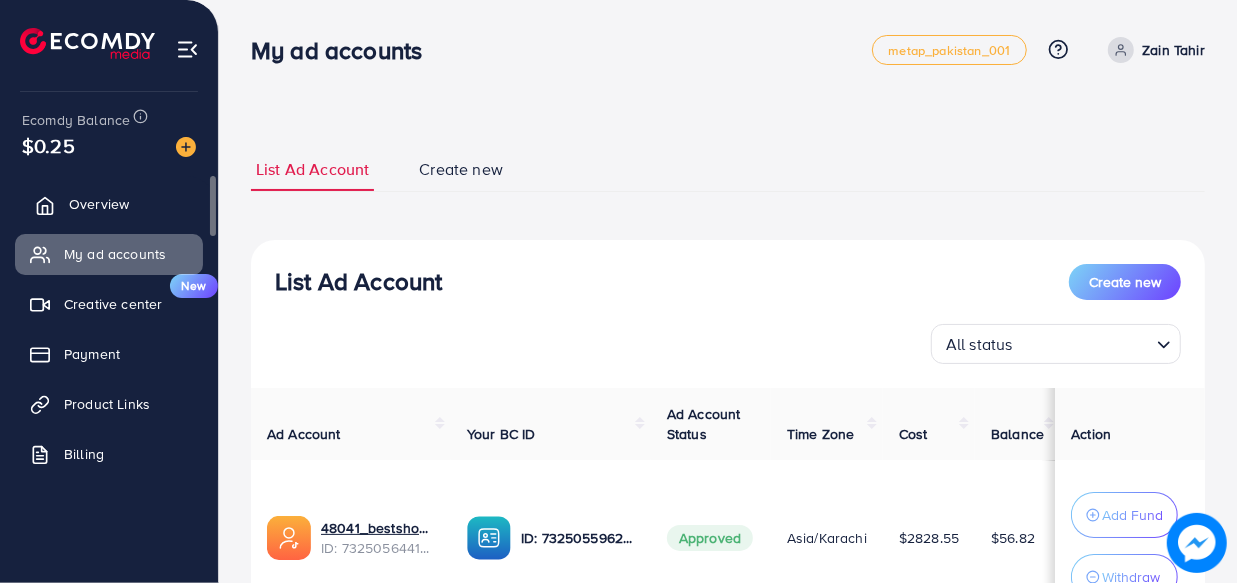 click on "Overview" at bounding box center (99, 204) 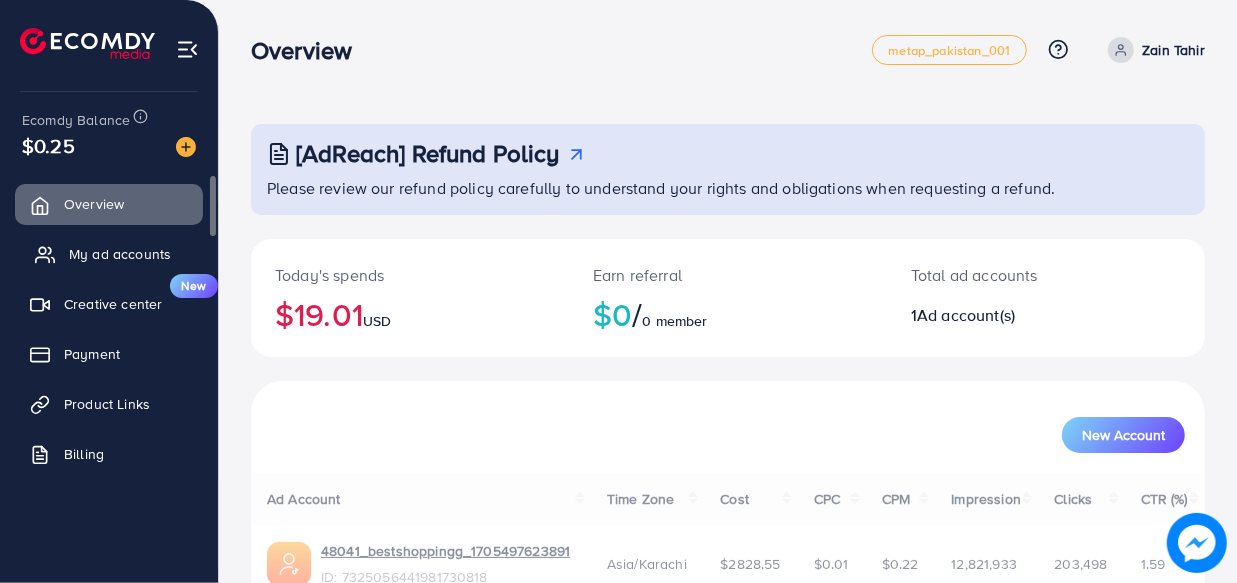 click on "My ad accounts" at bounding box center [120, 254] 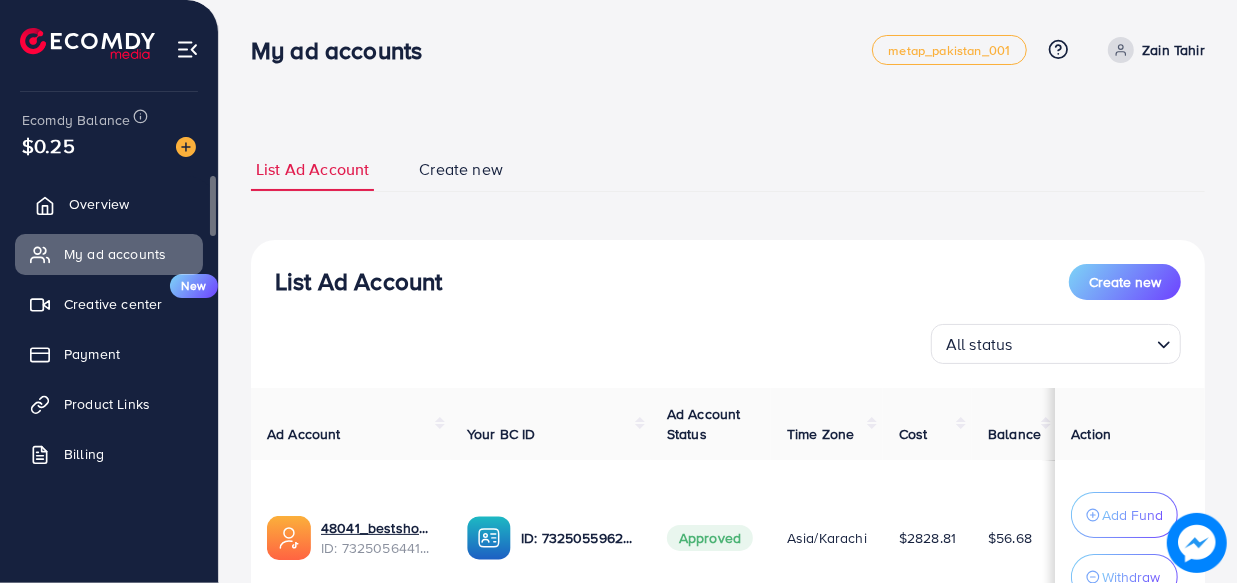 click on "Overview" at bounding box center (109, 204) 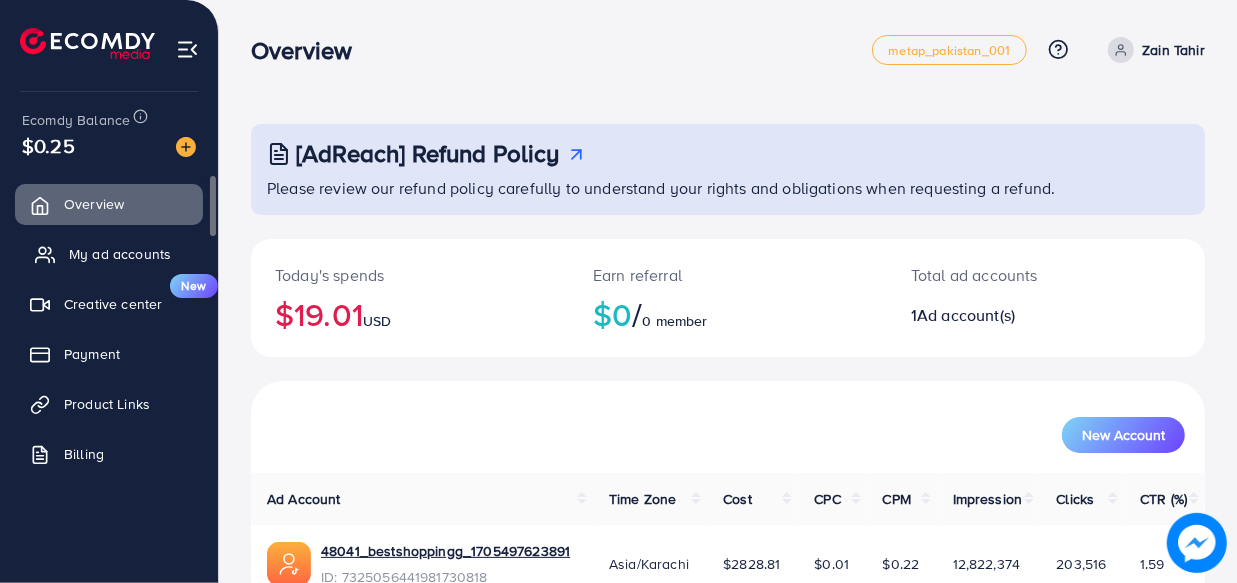 click on "My ad accounts" at bounding box center [109, 254] 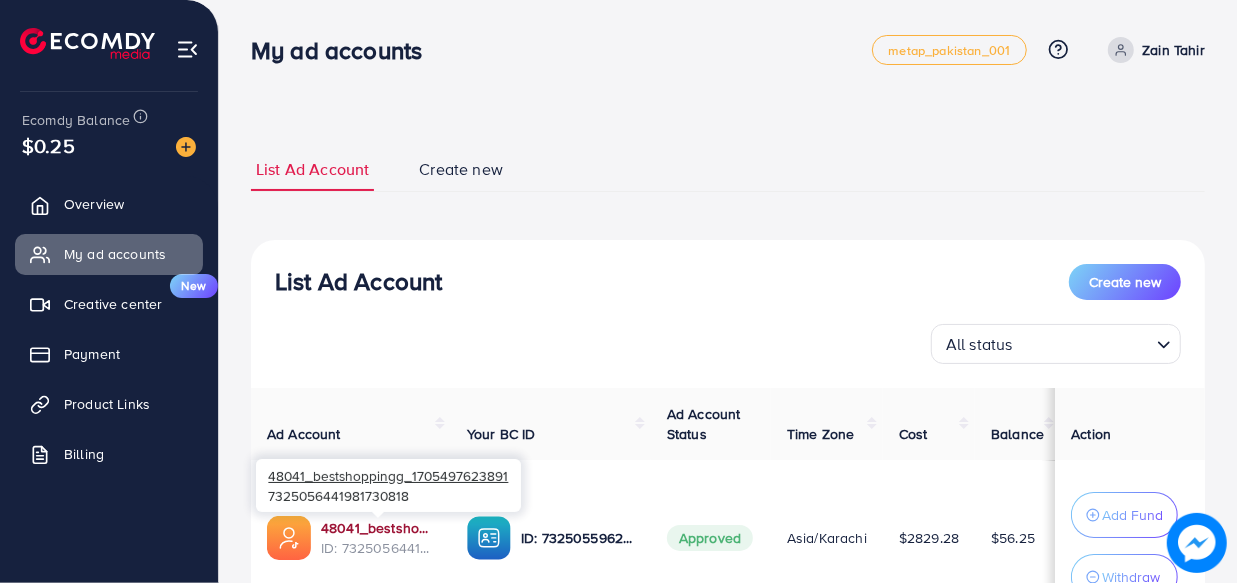 click on "48041_bestshoppingg_1705497623891" at bounding box center (378, 528) 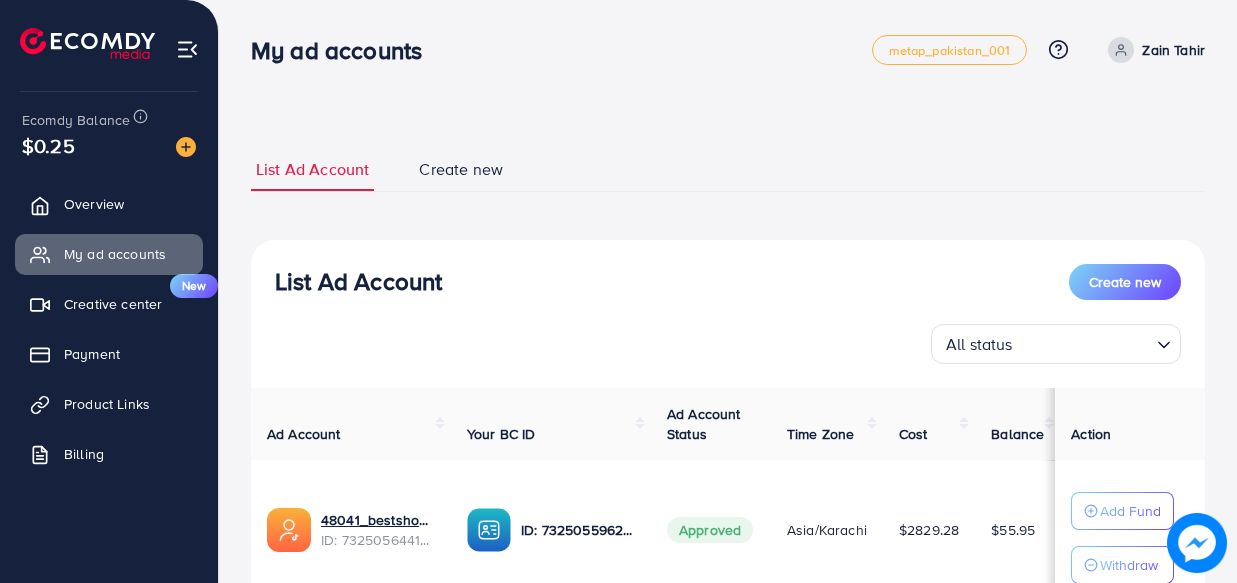 scroll, scrollTop: 0, scrollLeft: 0, axis: both 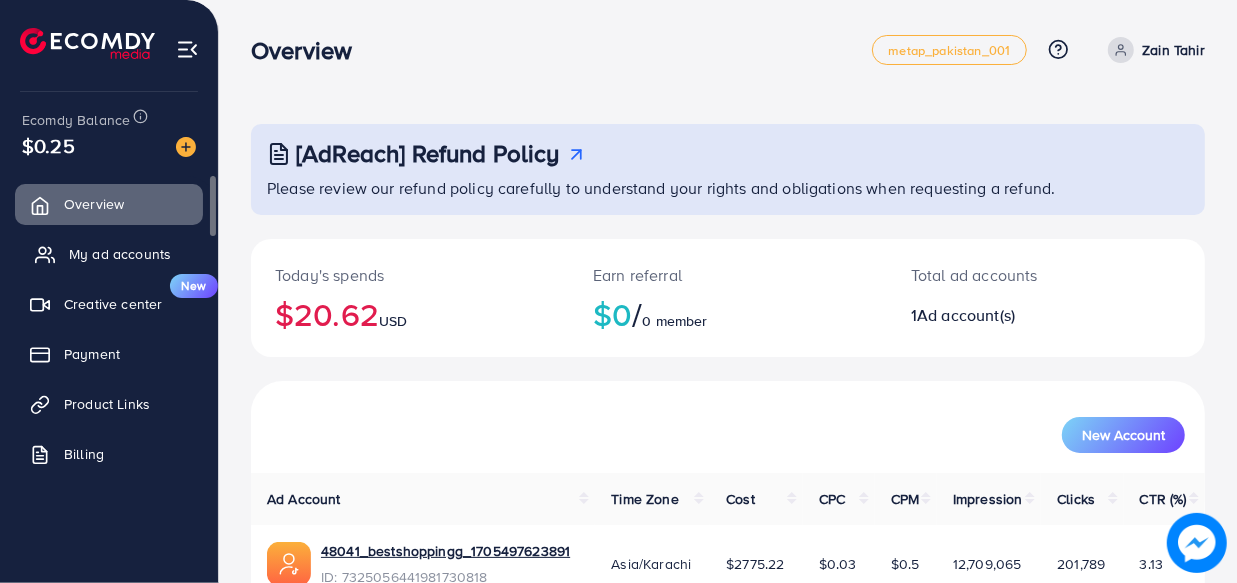 click on "My ad accounts" at bounding box center [120, 254] 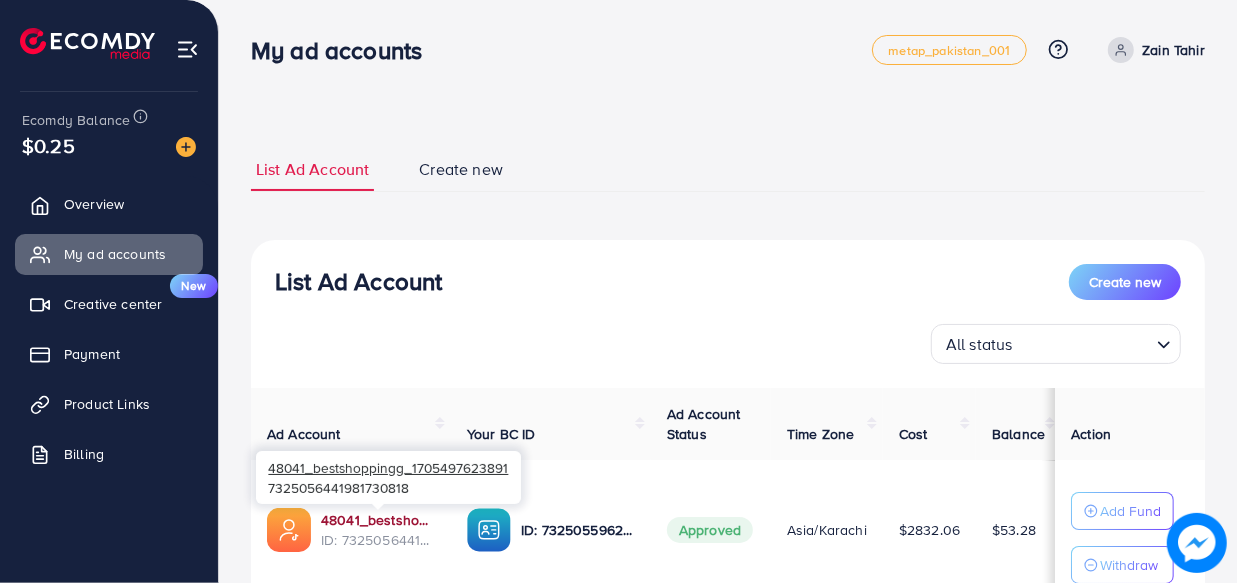click on "48041_bestshoppingg_1705497623891" at bounding box center [378, 520] 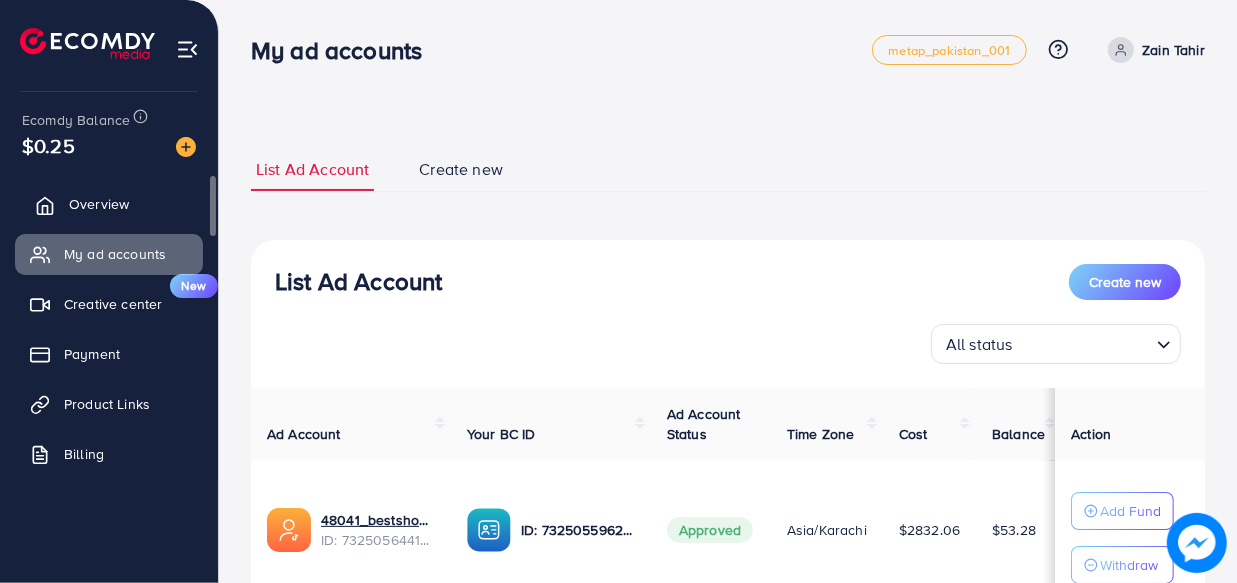 click on "Overview" at bounding box center [99, 204] 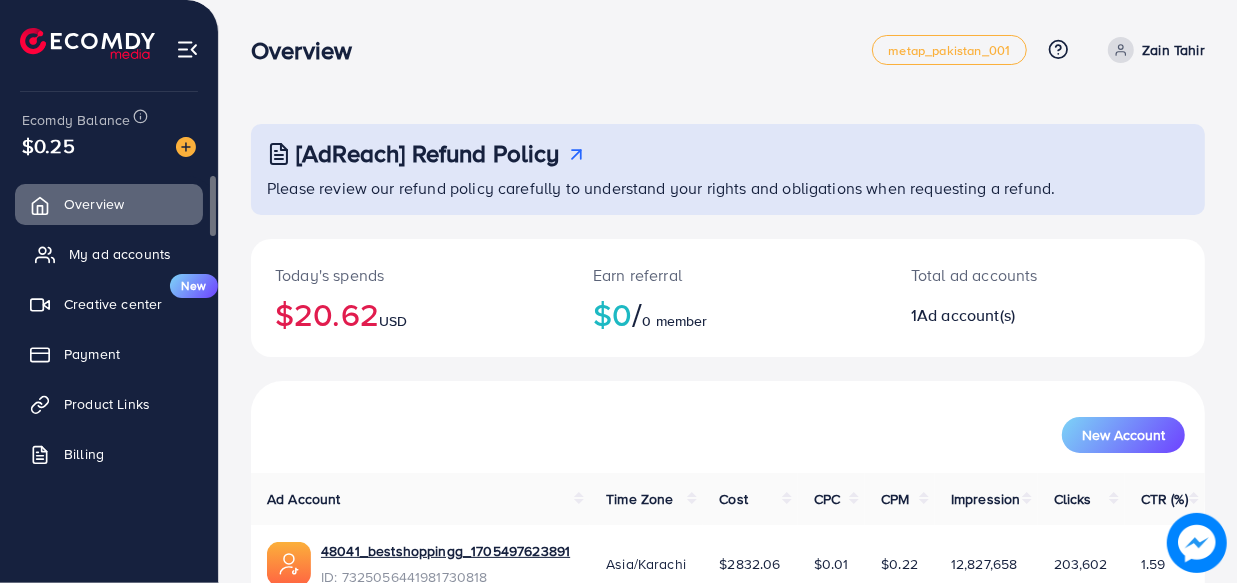 click on "My ad accounts" at bounding box center (120, 254) 